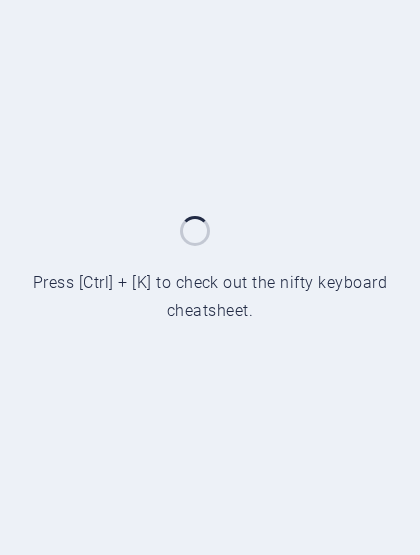 scroll, scrollTop: 0, scrollLeft: 0, axis: both 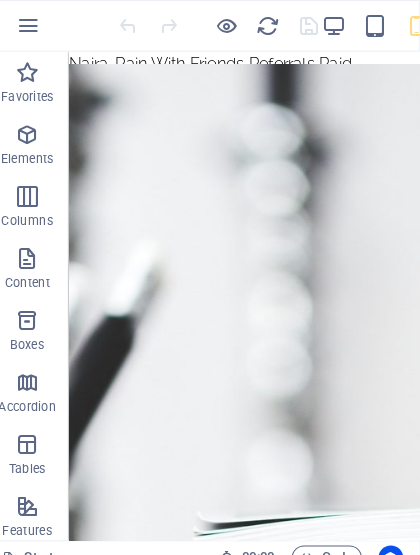 click at bounding box center [337, 25] 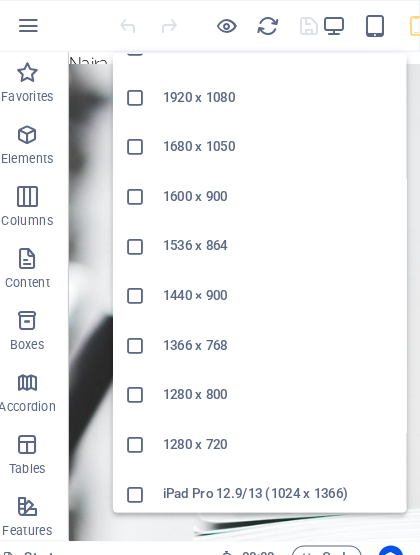 scroll, scrollTop: 0, scrollLeft: 0, axis: both 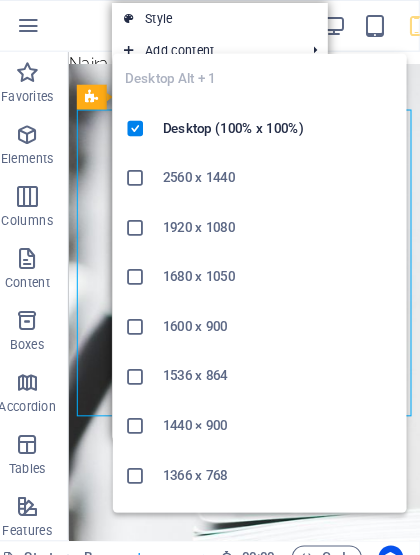 click at bounding box center (377, 25) 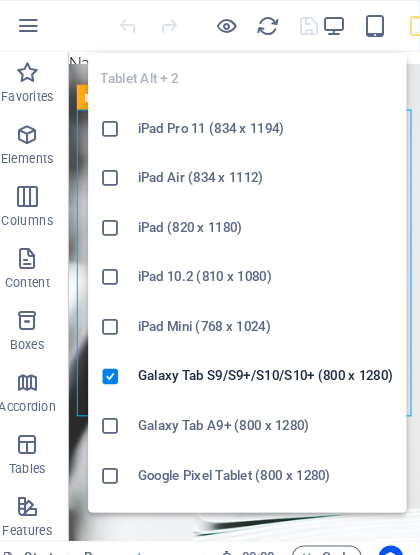click on "100% More" at bounding box center (210, 25) 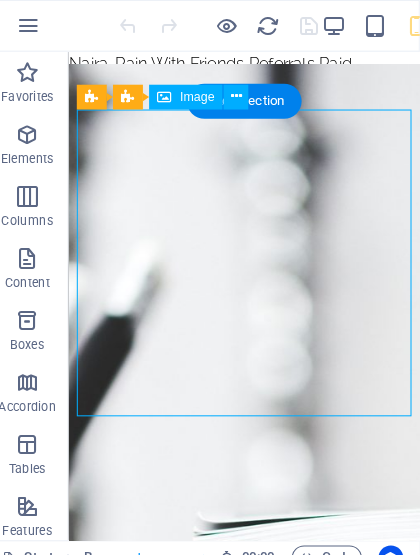 click at bounding box center (337, 25) 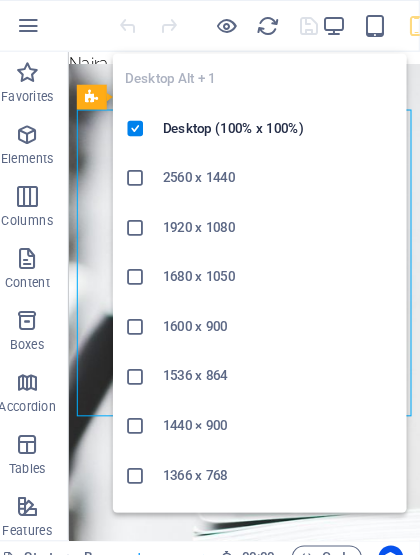 click at bounding box center (145, 172) 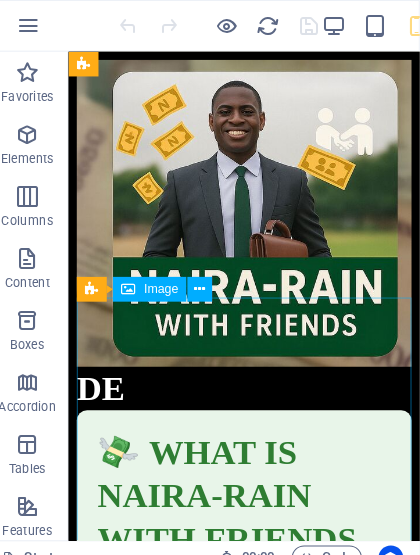 scroll, scrollTop: 3004, scrollLeft: 0, axis: vertical 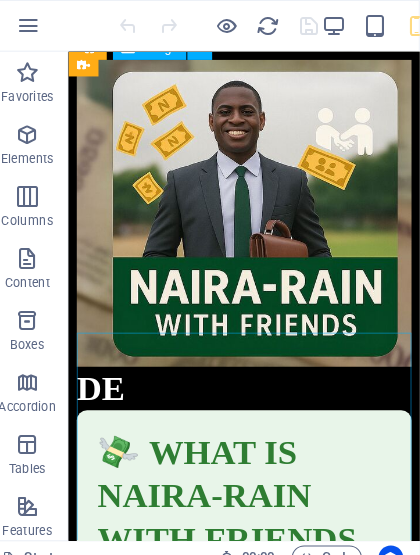 click at bounding box center (40, 130) 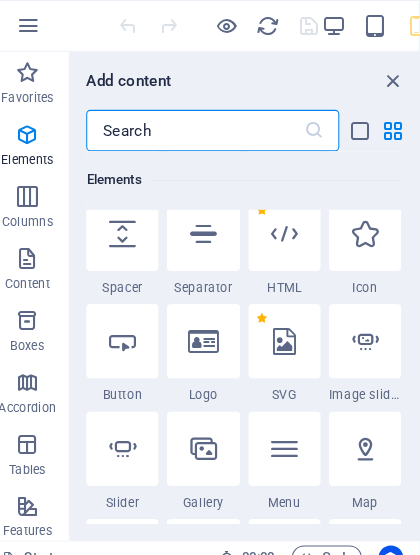scroll, scrollTop: 490, scrollLeft: 0, axis: vertical 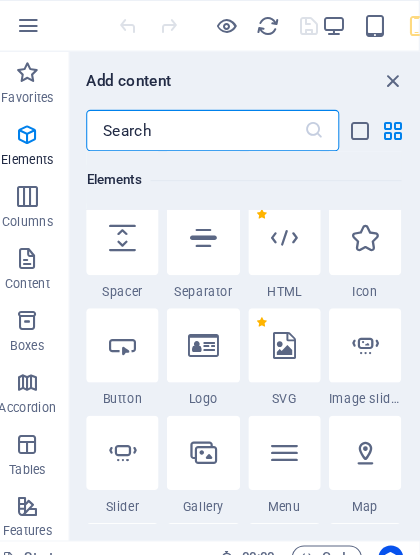 click at bounding box center [367, 230] 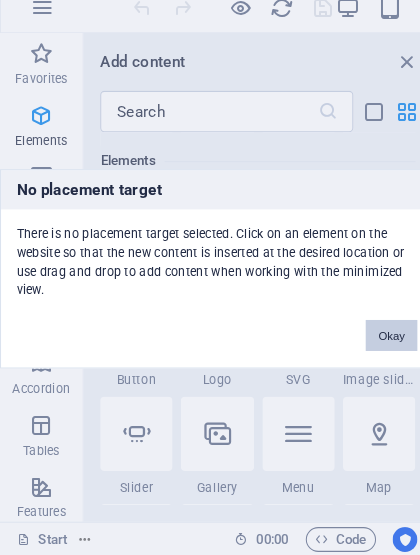 scroll, scrollTop: 0, scrollLeft: 0, axis: both 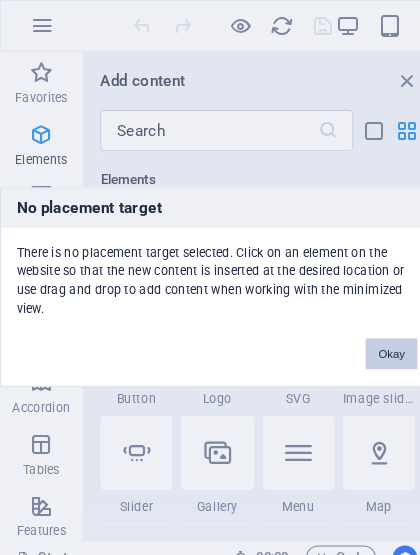 click on "Okay" at bounding box center [379, 342] 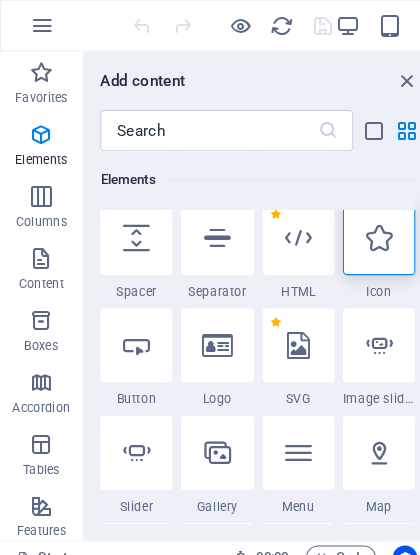 click at bounding box center [367, 334] 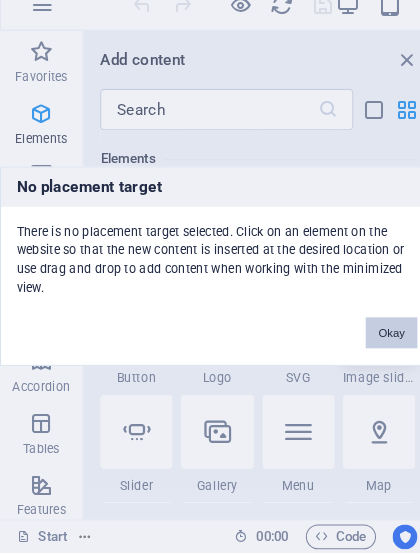 scroll, scrollTop: 0, scrollLeft: 0, axis: both 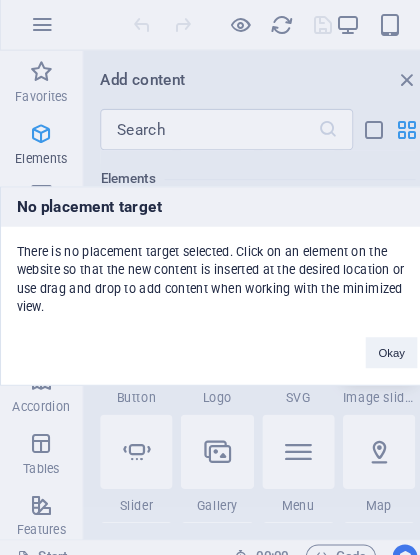 click on "No placement target There is no placement target selected. Click on an element on the website so that the new content is inserted at the desired location or use drag and drop to add content when working with the minimized view. Okay" at bounding box center [210, 277] 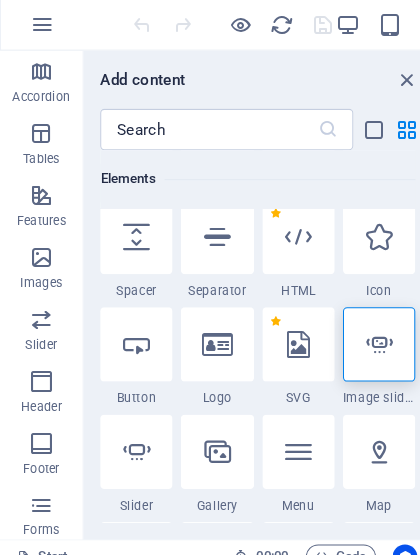 scroll, scrollTop: 313, scrollLeft: 0, axis: vertical 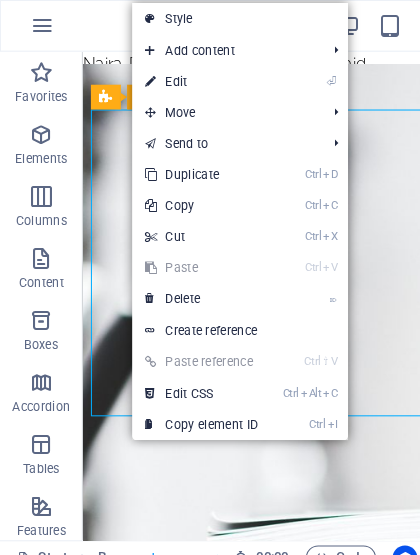 click on "⏎  Edit" at bounding box center (195, 79) 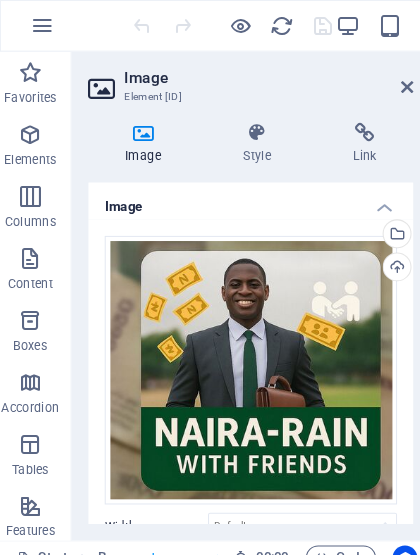 scroll, scrollTop: 0, scrollLeft: 5, axis: horizontal 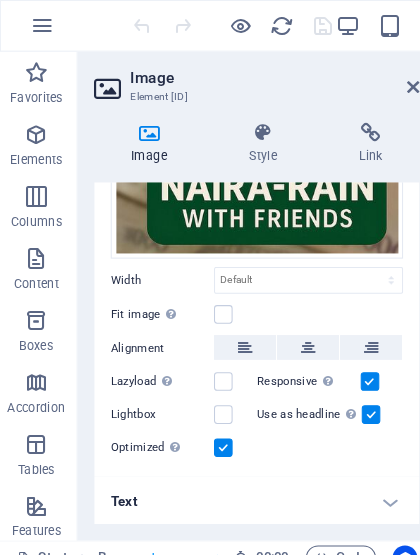 click on "Alignment" at bounding box center (157, 337) 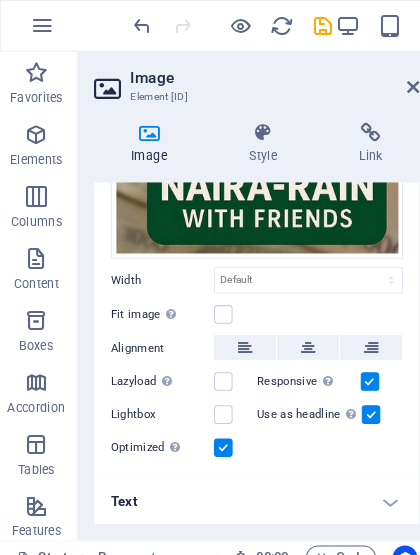 click at bounding box center (216, 369) 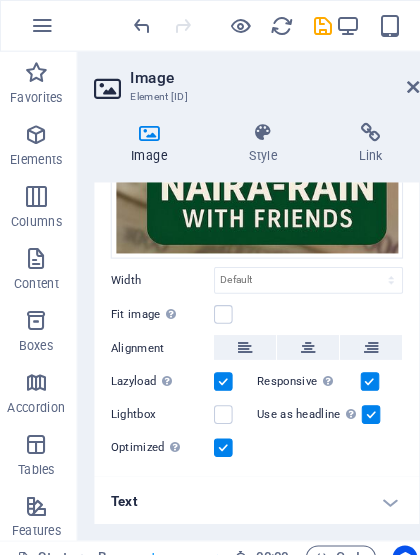click at bounding box center (216, 401) 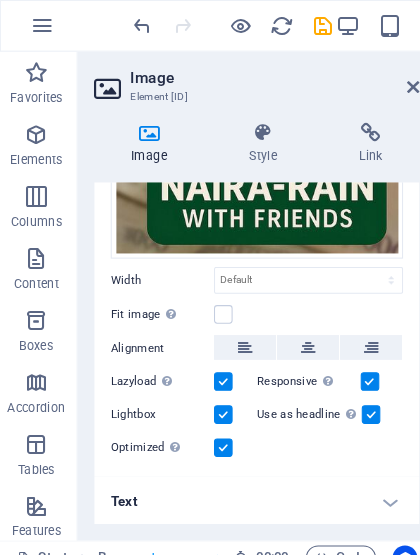 click at bounding box center [216, 304] 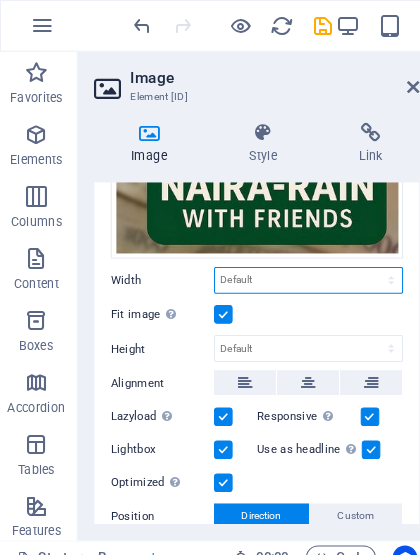 click on "Default auto px rem % em vh vw" at bounding box center (298, 271) 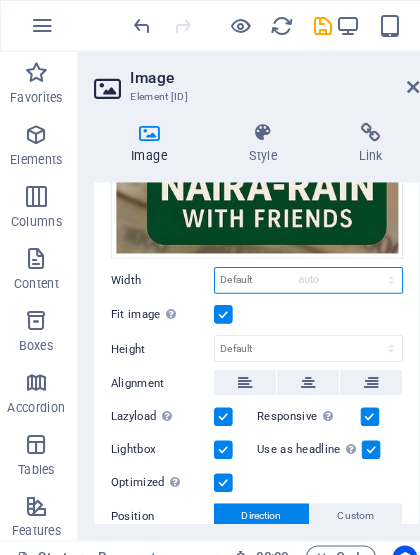 select on "DISABLED_OPTION_VALUE" 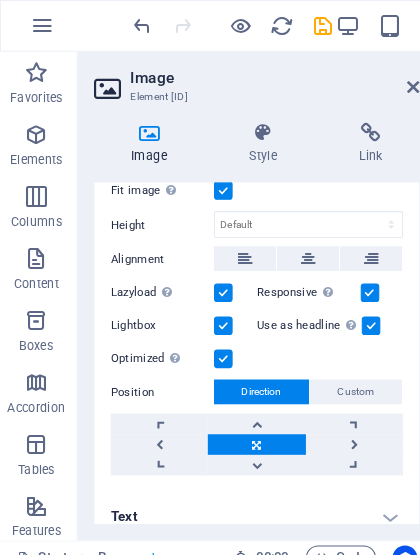 scroll, scrollTop: 372, scrollLeft: 0, axis: vertical 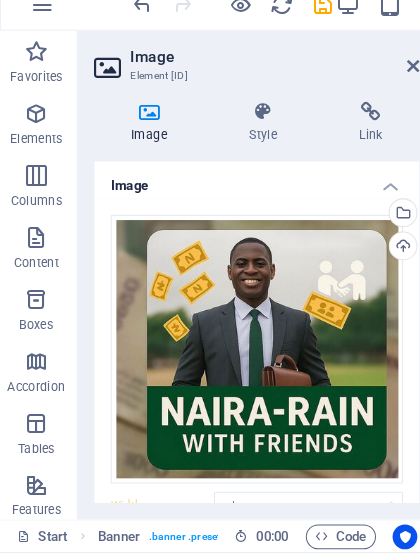 click on "Drag files here, click to choose files or select files from Files or our free stock photos & videos Select files from the file manager, stock photos, or upload file(s) Upload Width Default auto px rem % em vh vw Fit image Automatically fit image to a fixed width and height Height Default auto px Alignment Lazyload Loading images after the page loads improves page speed. Responsive Automatically load retina image and smartphone optimized sizes. Lightbox Use as headline The image will be wrapped in an H1 headline tag. Useful for giving alternative text the weight of an H1 headline, e.g. for the logo. Leave unchecked if uncertain. Optimized Images are compressed to improve page speed. Position Direction Custom X offset 50 px rem % vh vw Y offset 50 px rem % vh vw" at bounding box center [248, 523] 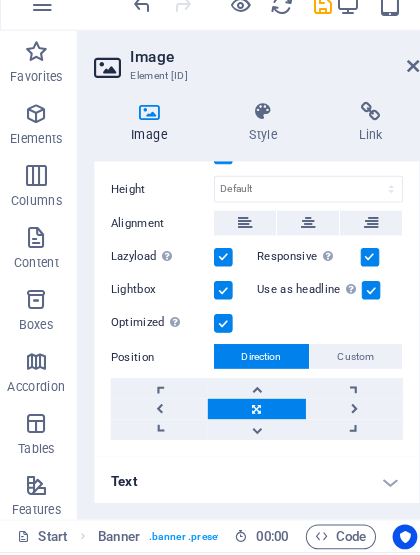 scroll, scrollTop: 372, scrollLeft: 0, axis: vertical 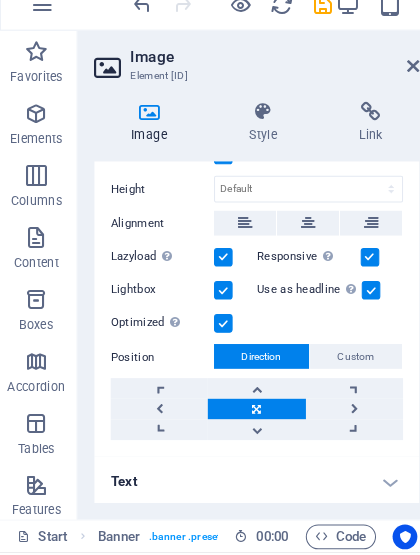 click on "Text" at bounding box center (248, 486) 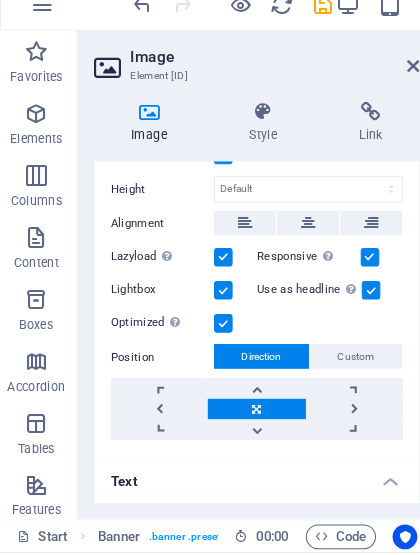click on "Text" at bounding box center [248, 480] 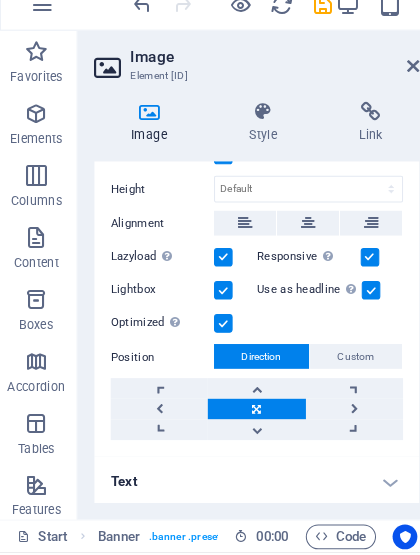 click on "Text" at bounding box center (248, 486) 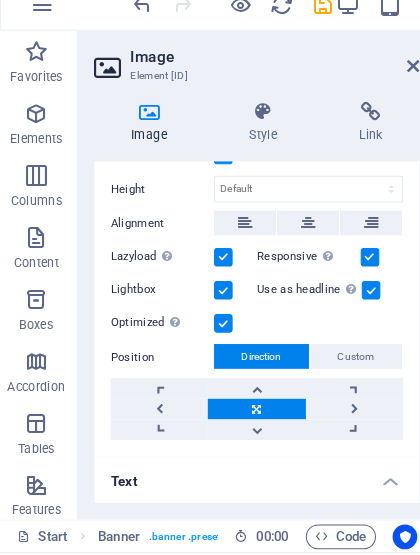 click on "Text" at bounding box center (248, 480) 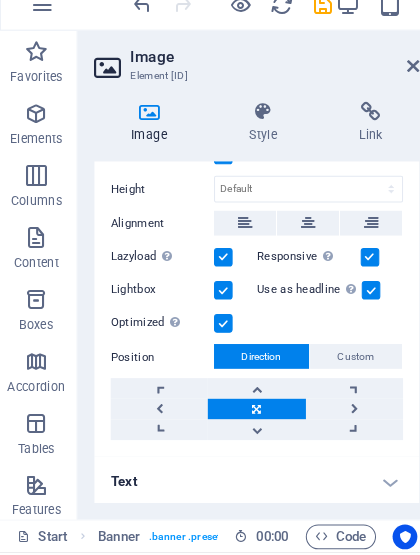 click on "Text" at bounding box center (248, 486) 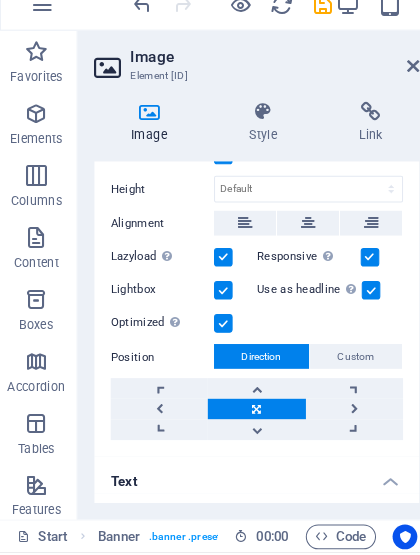 click on "Text" at bounding box center [248, 480] 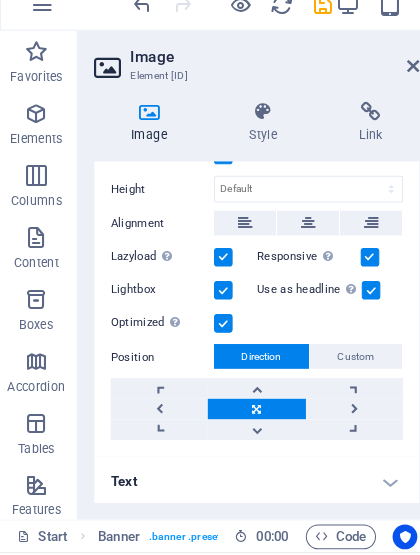 click on "Text" at bounding box center [248, 486] 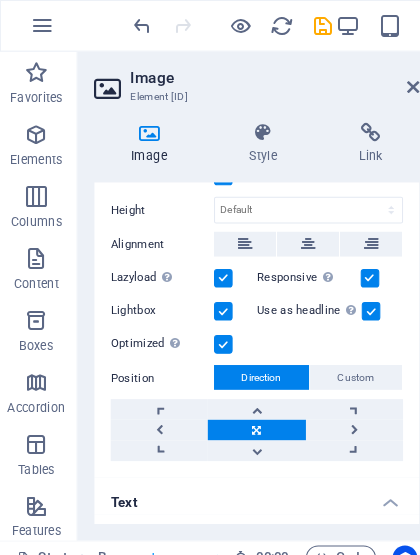scroll, scrollTop: 0, scrollLeft: 0, axis: both 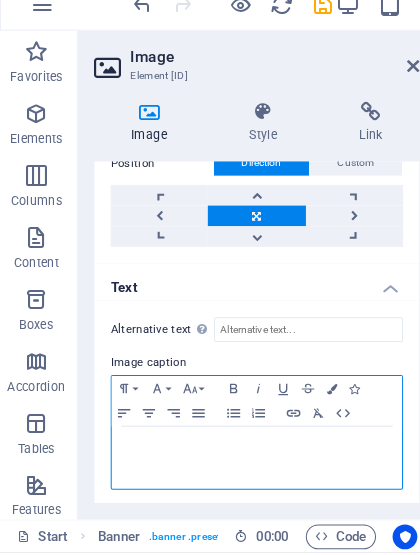 click at bounding box center (248, 452) 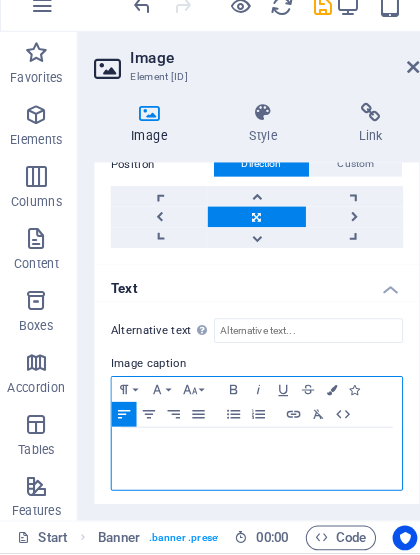 scroll, scrollTop: 0, scrollLeft: 0, axis: both 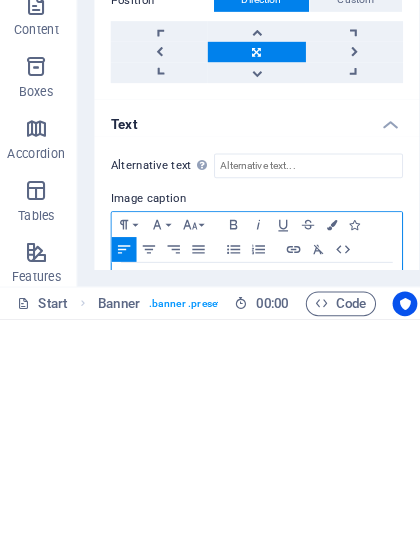type 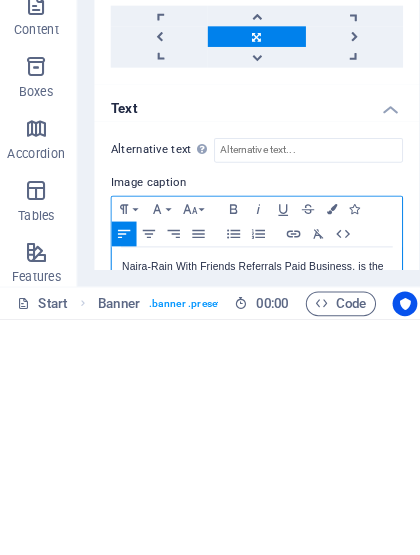 scroll, scrollTop: 524, scrollLeft: 0, axis: vertical 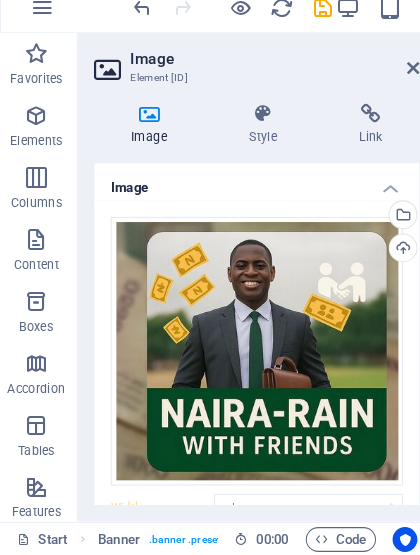 click on "Image" at bounding box center [266, 75] 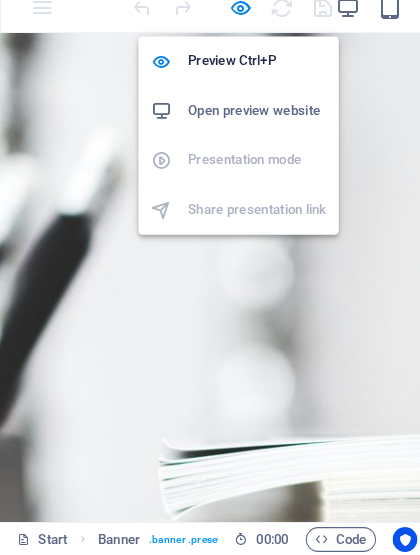 scroll, scrollTop: 0, scrollLeft: 0, axis: both 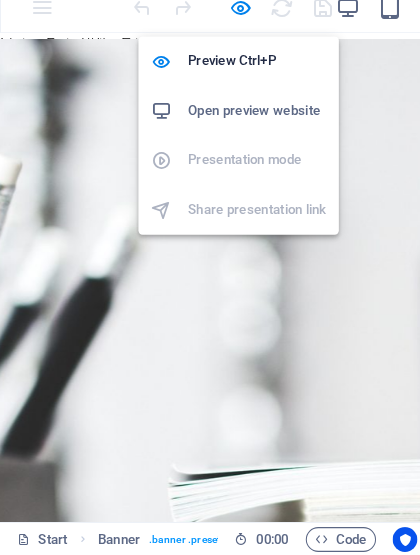 click at bounding box center (210, 1219) 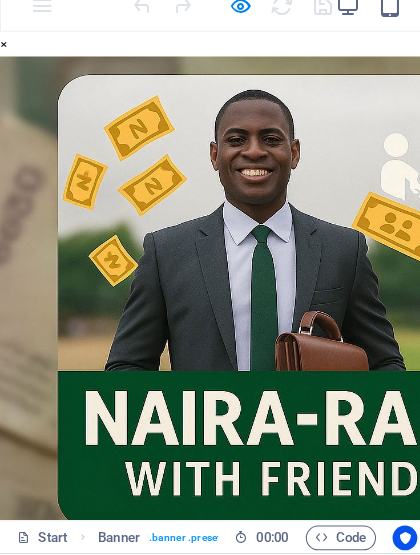 scroll, scrollTop: 0, scrollLeft: 0, axis: both 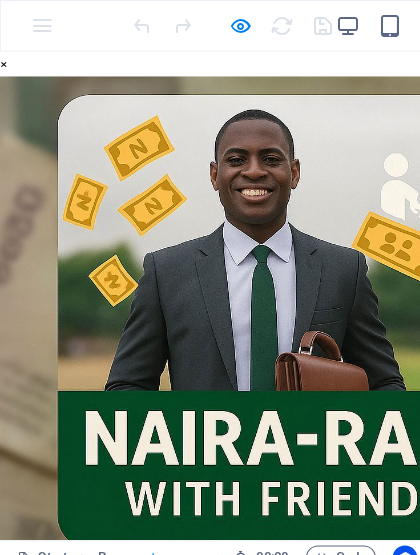 click at bounding box center (233, 25) 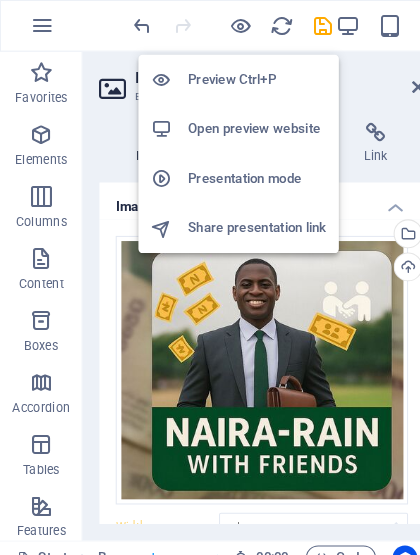 click at bounding box center [313, 25] 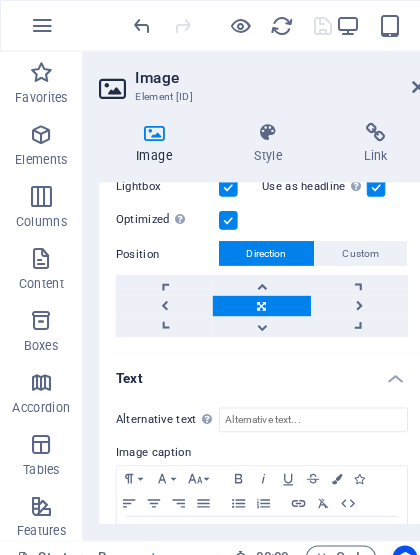 scroll, scrollTop: 559, scrollLeft: 0, axis: vertical 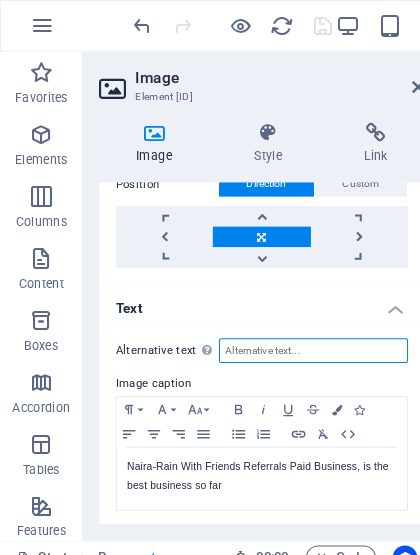 click on "Alternative text The alternative text is used by devices that cannot display images (e.g. image search engines) and should be added to every image to improve website accessibility." at bounding box center (303, 339) 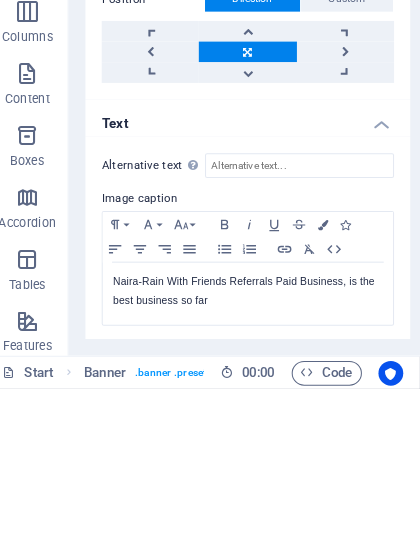 click on "Alternative text The alternative text is used by devices that cannot display images (e.g. image search engines) and should be added to every image to improve website accessibility." at bounding box center [162, 339] 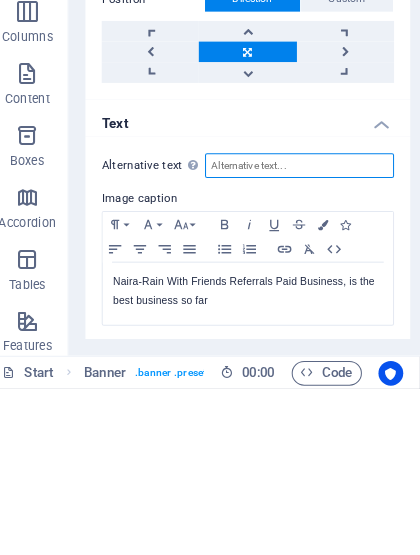click on "Alternative text The alternative text is used by devices that cannot display images (e.g. image search engines) and should be added to every image to improve website accessibility." at bounding box center [303, 339] 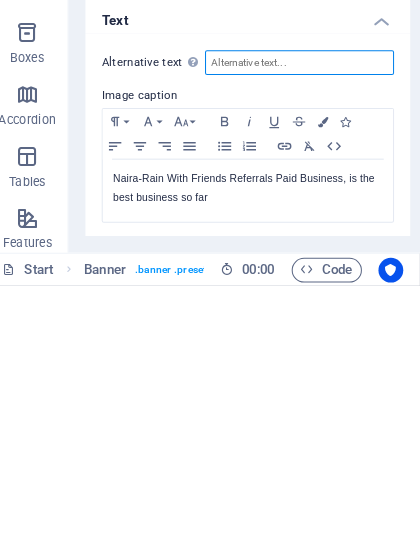 scroll, scrollTop: 0, scrollLeft: 0, axis: both 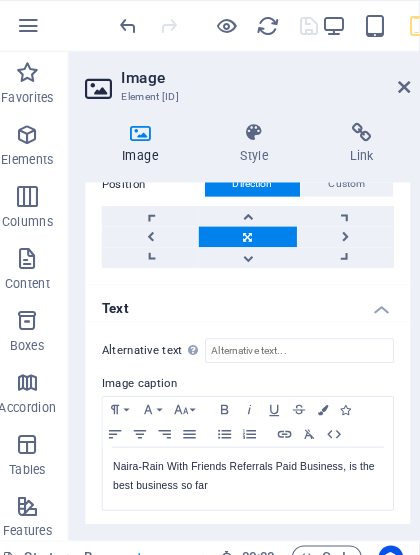 click at bounding box center [233, 25] 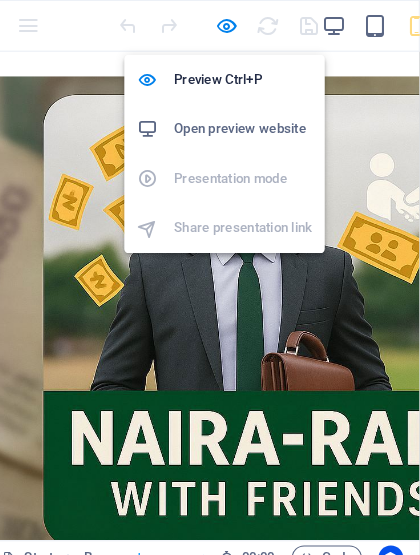 click on "Open preview website" at bounding box center [249, 125] 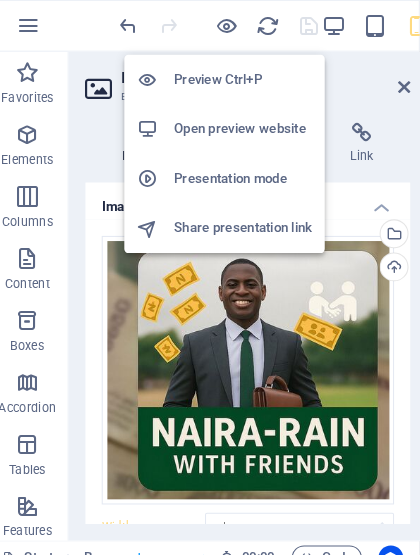 click at bounding box center [164, 173] 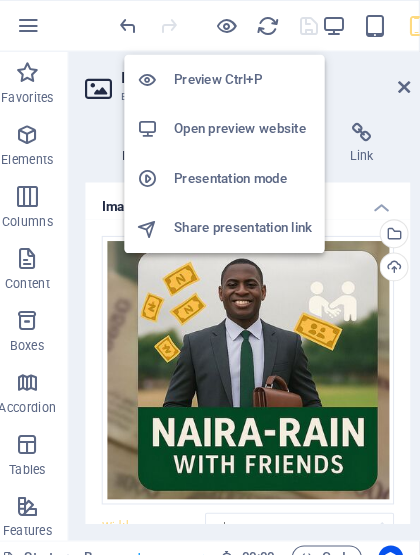 click on "Share presentation link" at bounding box center (249, 221) 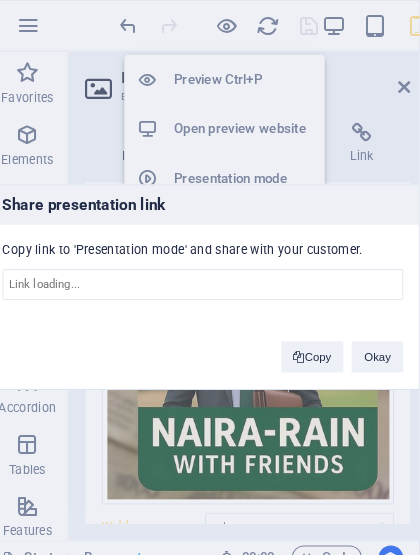 type on "[URL]" 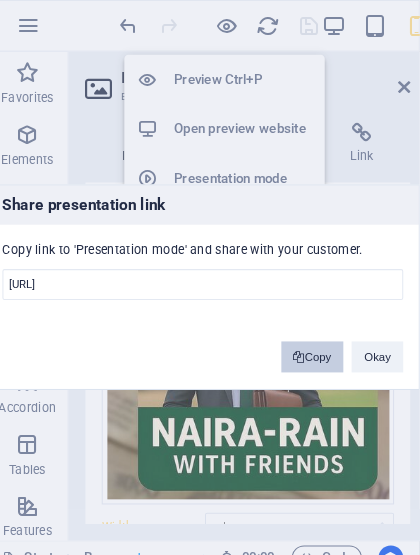 click on "Copy" at bounding box center [316, 345] 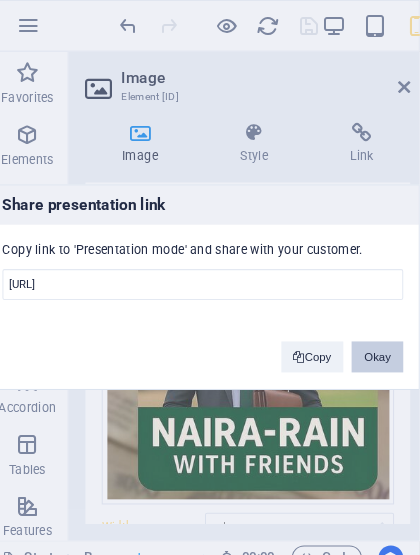 click on "Okay" at bounding box center [379, 345] 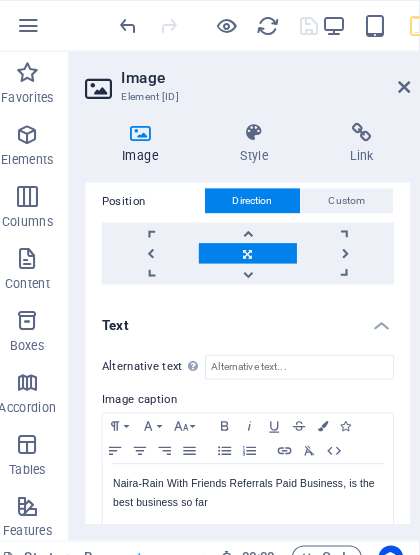 scroll, scrollTop: 559, scrollLeft: 0, axis: vertical 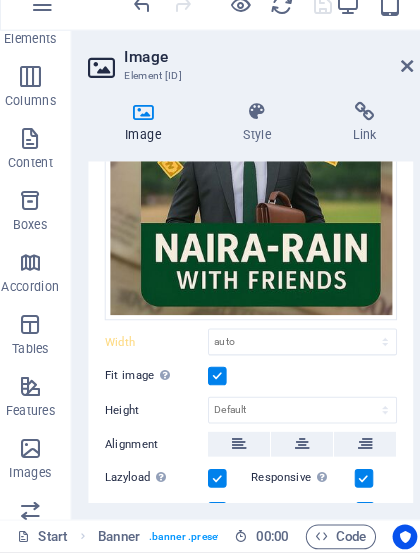 click at bounding box center (29, 394) 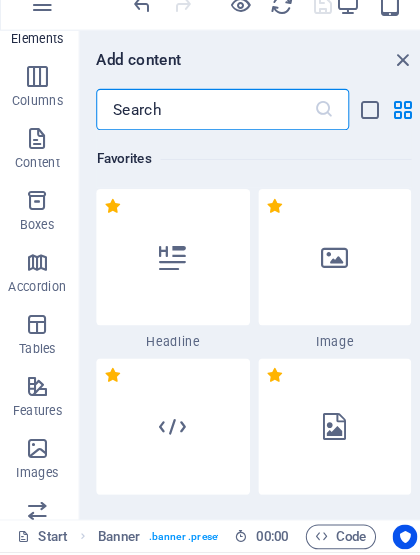 scroll, scrollTop: 0, scrollLeft: 0, axis: both 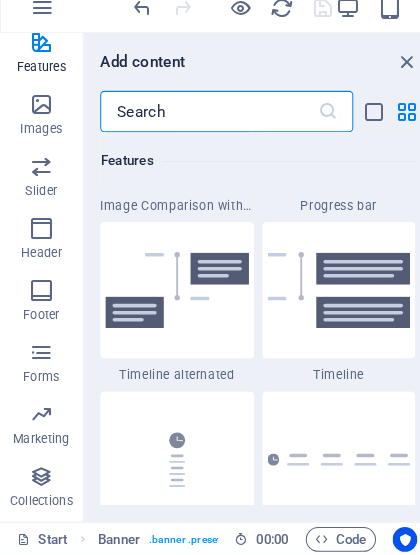 type on "¿" 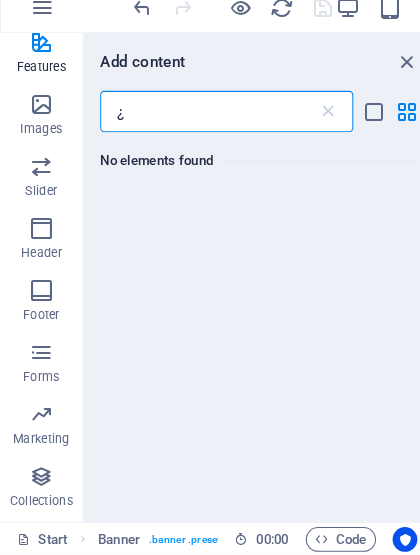 scroll, scrollTop: 0, scrollLeft: 0, axis: both 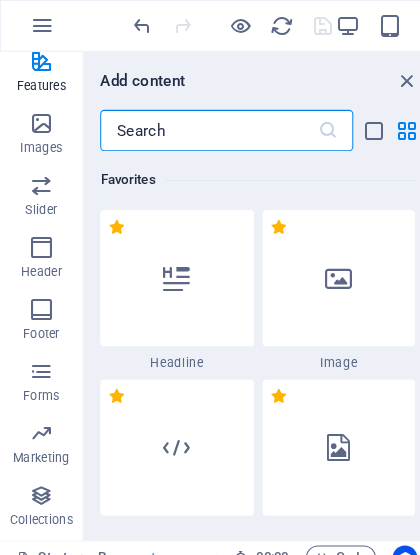 click at bounding box center [273, 25] 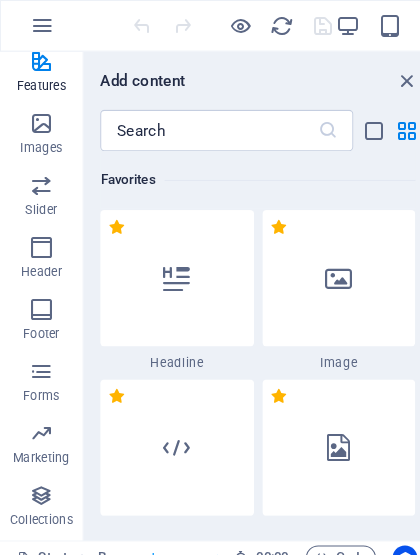 scroll, scrollTop: 0, scrollLeft: 0, axis: both 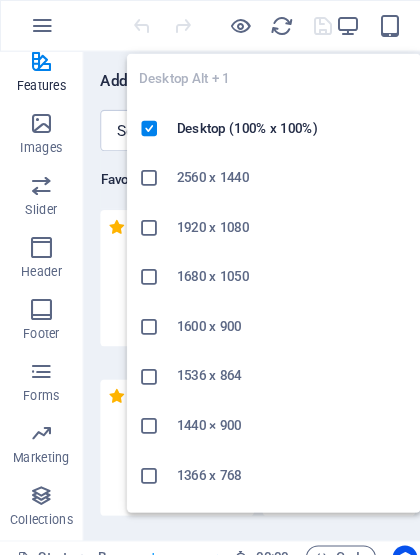 click at bounding box center (377, 25) 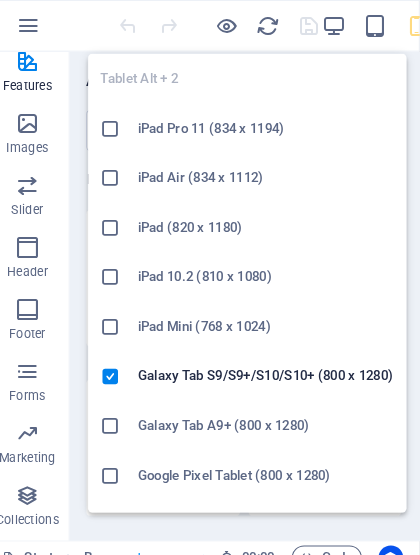 click at bounding box center (337, 25) 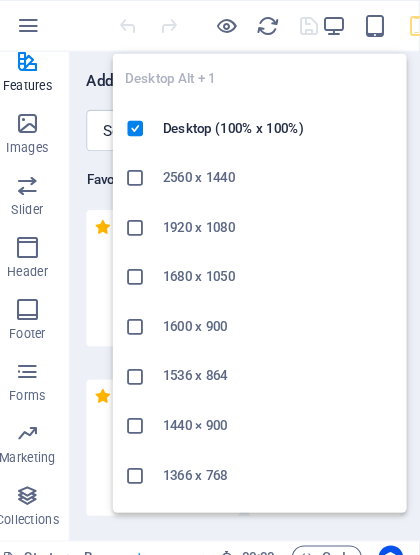 click at bounding box center [337, 25] 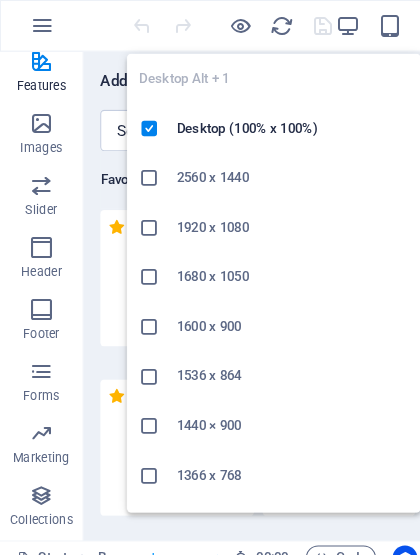 click on "100% More" at bounding box center [210, 25] 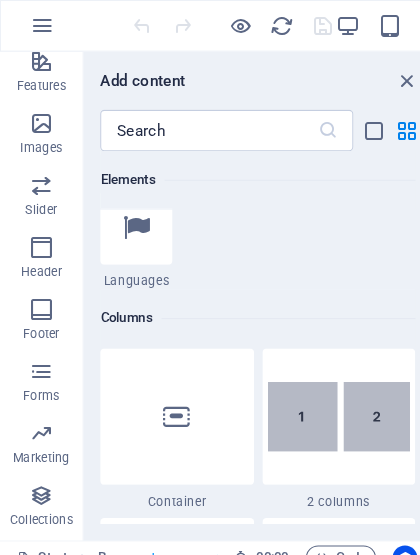 scroll, scrollTop: 1007, scrollLeft: 0, axis: vertical 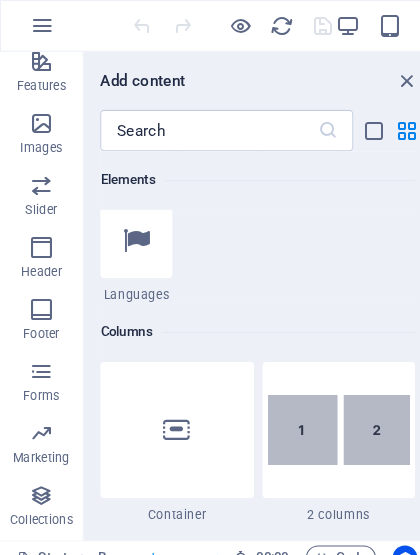 click at bounding box center (171, 416) 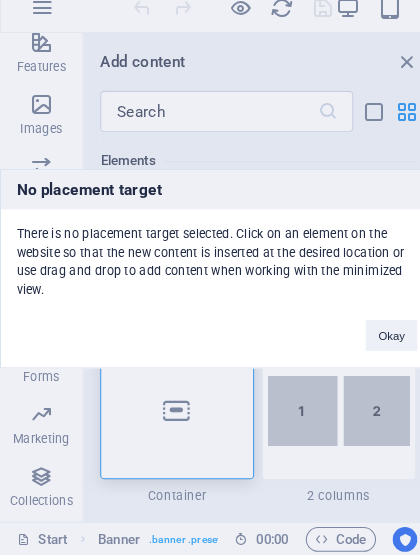 scroll, scrollTop: 0, scrollLeft: 0, axis: both 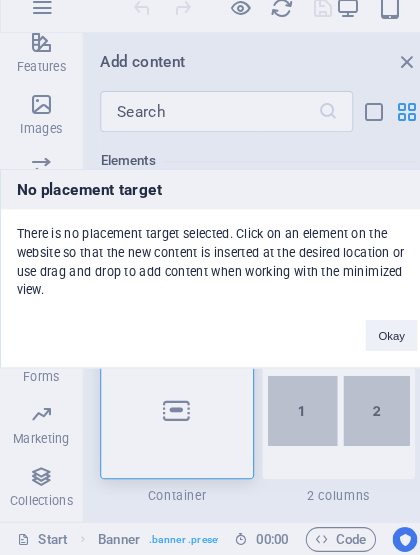 click on "No placement target There is no placement target selected. Click on an element on the website so that the new content is inserted at the desired location or use drag and drop to add content when working with the minimized view. Okay" at bounding box center [210, 277] 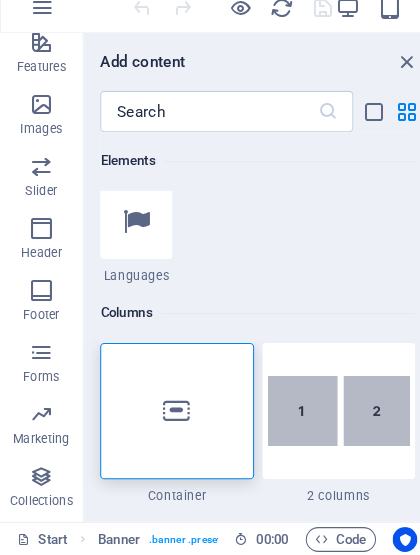 click at bounding box center (328, 416) 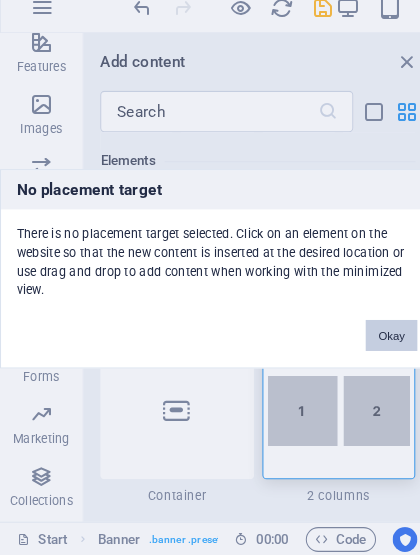 scroll, scrollTop: 1287, scrollLeft: 0, axis: vertical 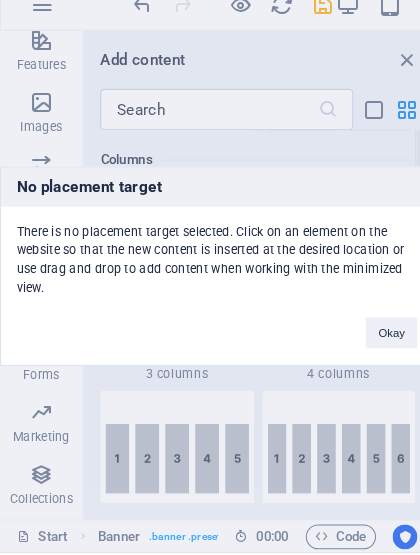 click on "No placement target There is no placement target selected. Click on an element on the website so that the new content is inserted at the desired location or use drag and drop to add content when working with the minimized view. Okay" at bounding box center [210, 277] 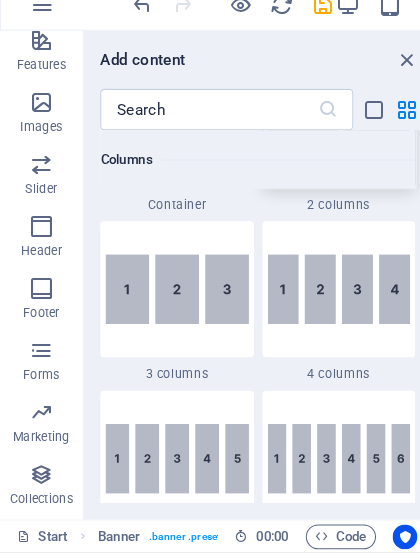 click on "Code" at bounding box center (330, 540) 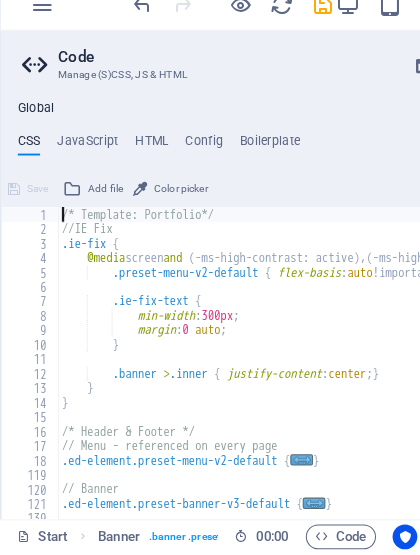 scroll, scrollTop: 0, scrollLeft: 0, axis: both 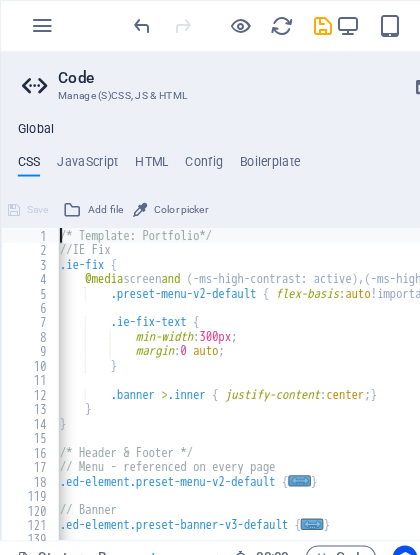 click on "/* Template: Portfolio*/ //IE Fix  .ie-fix   {      @media  screen  and   ( -ms-high-contrast: active ) ,  ( -ms-high-contrast:  none )   {           .preset-menu-v2-default   {   flex-basis :  auto  !important;  }                .ie-fix-text   {                min-width :  300px ;                margin :  0   auto ;           }                .banner   > .inner   {   justify-content :  center ;  }      } } /* Header & Footer */ // Menu - referenced on every page .ed-element.preset-menu-v2-default   { ... } // Banner .ed-element.preset-banner-v3-default   { ... } //Footer - referenced on every page" at bounding box center [344, 385] 